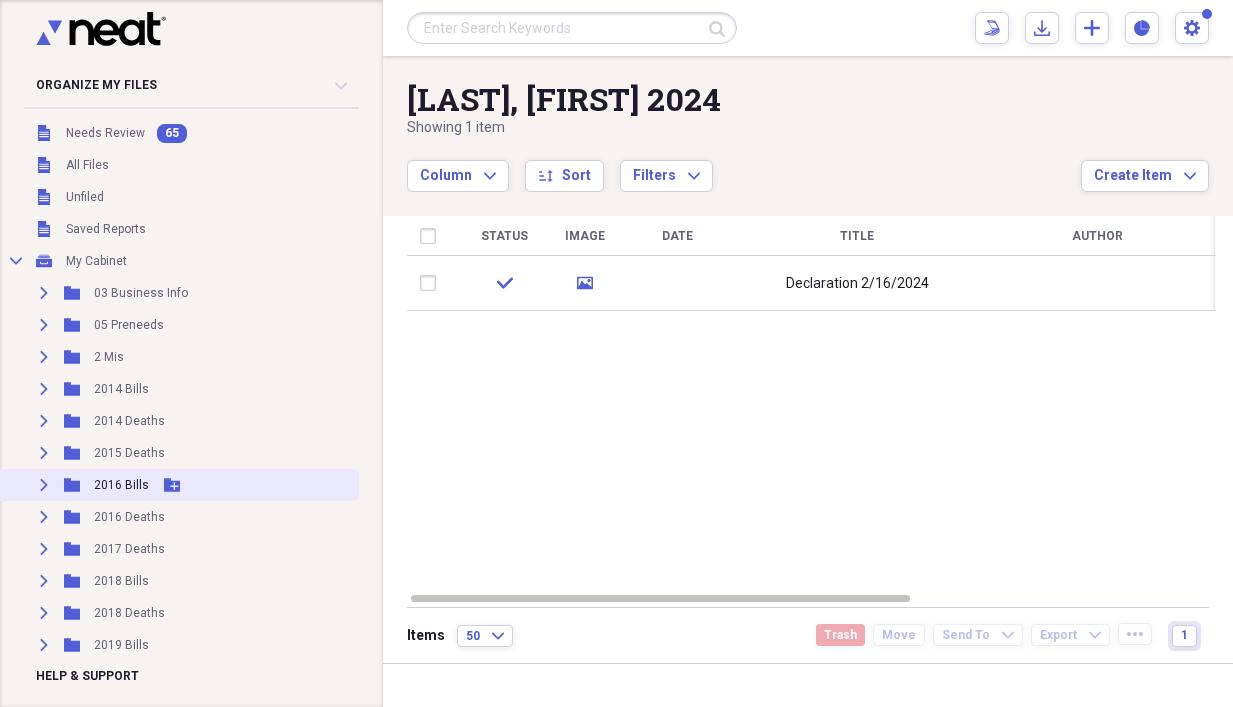 scroll, scrollTop: 0, scrollLeft: 0, axis: both 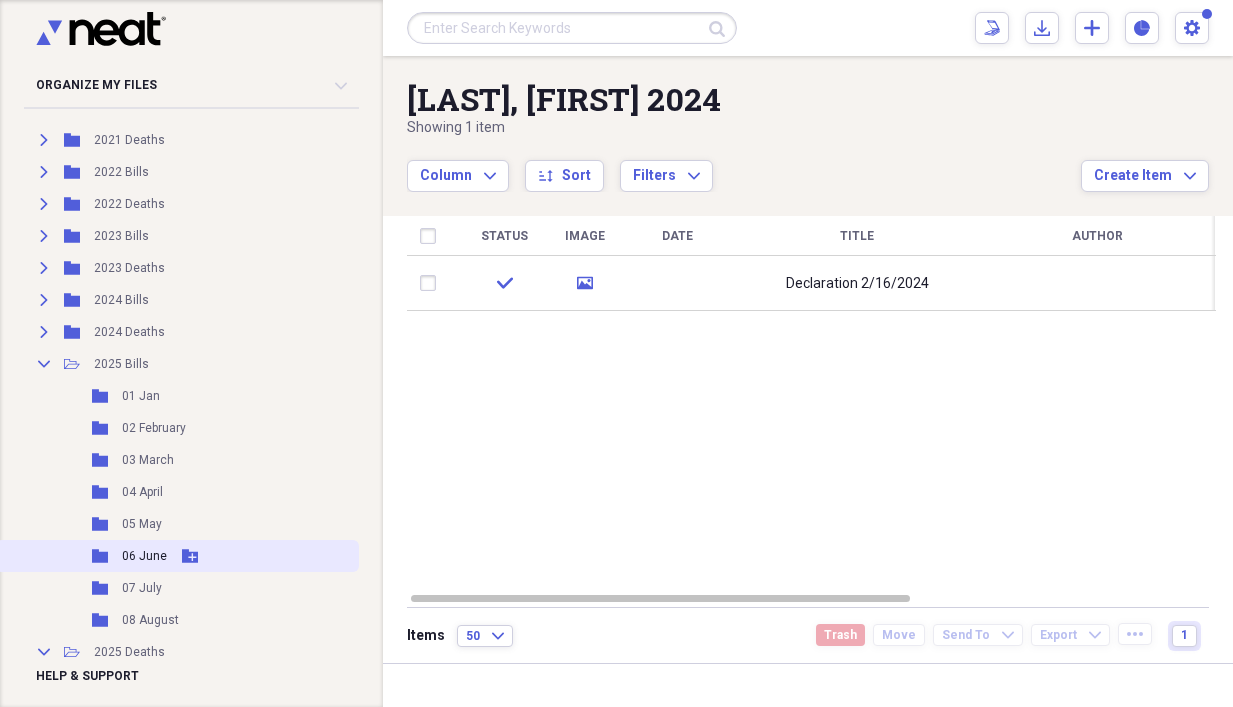 click on "06 June" at bounding box center (144, 556) 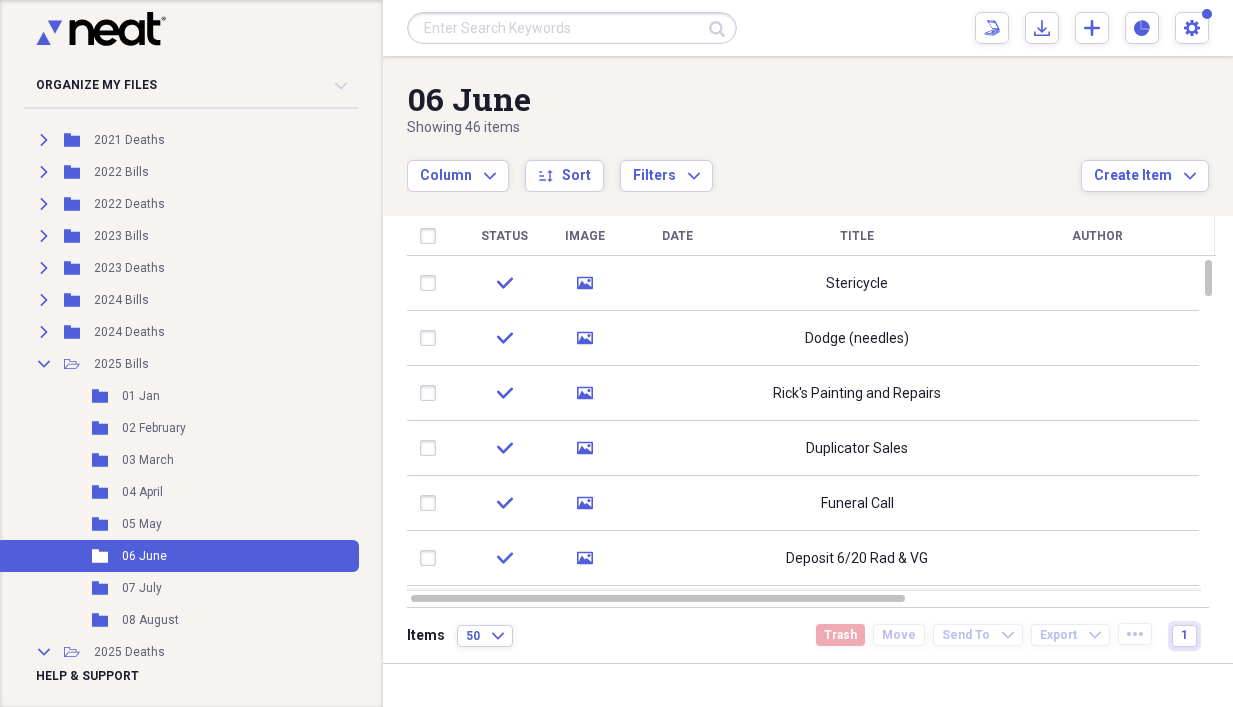 click at bounding box center [572, 28] 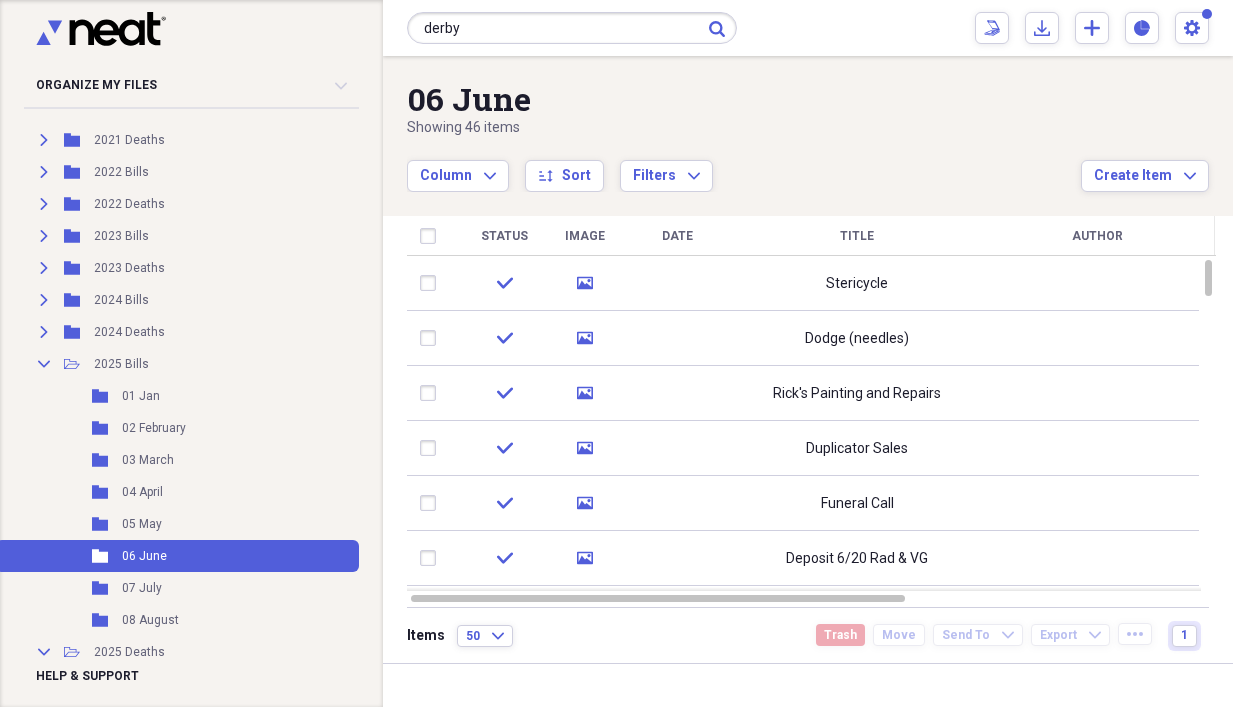 type on "derby" 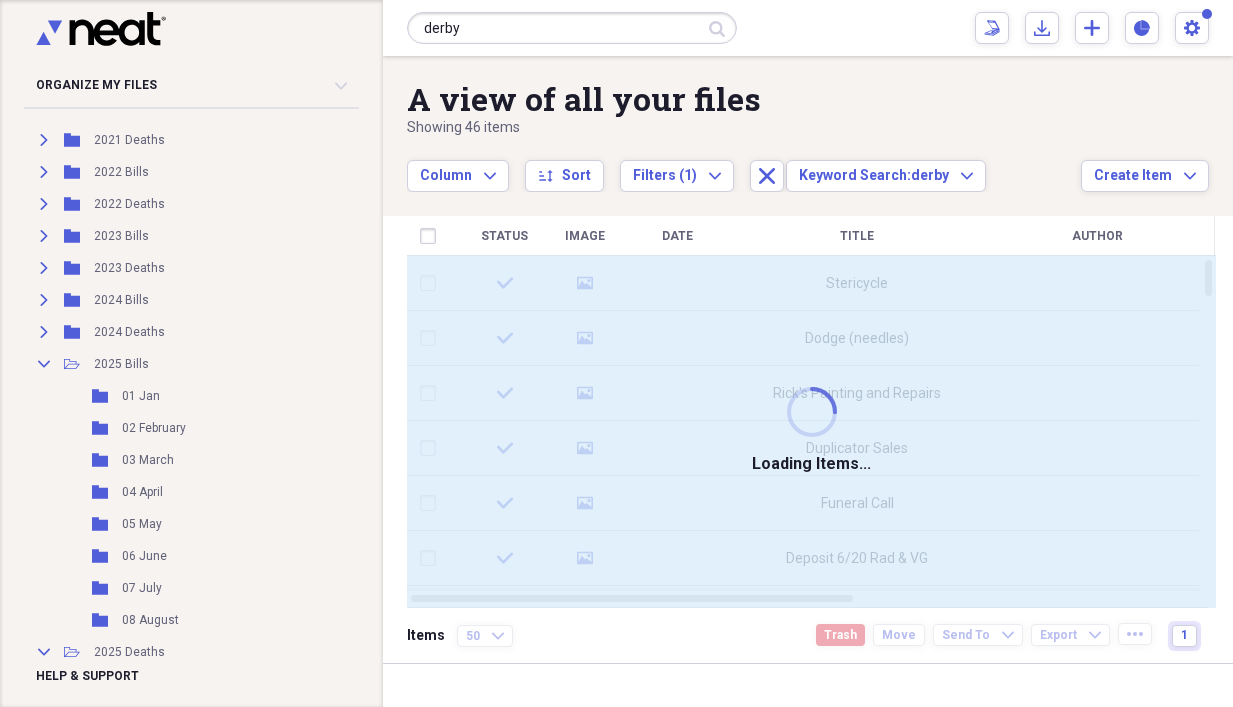 type 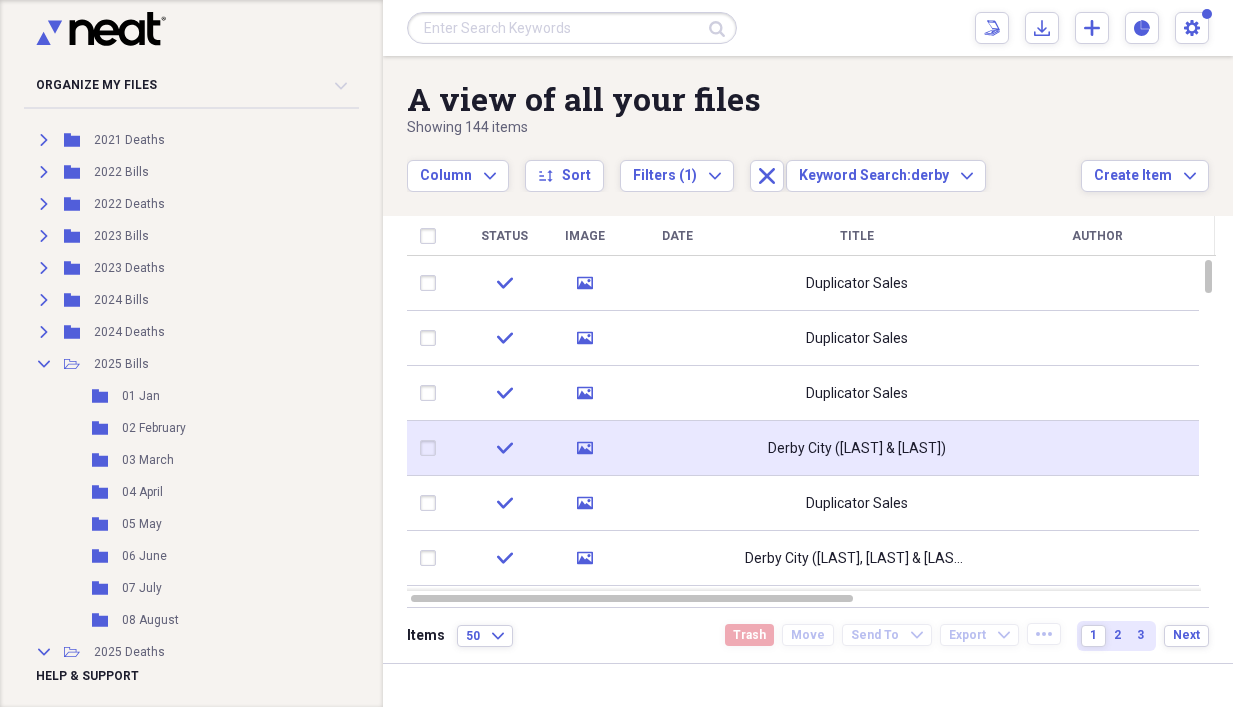click on "Derby City ([LAST] & [LAST])" at bounding box center [857, 449] 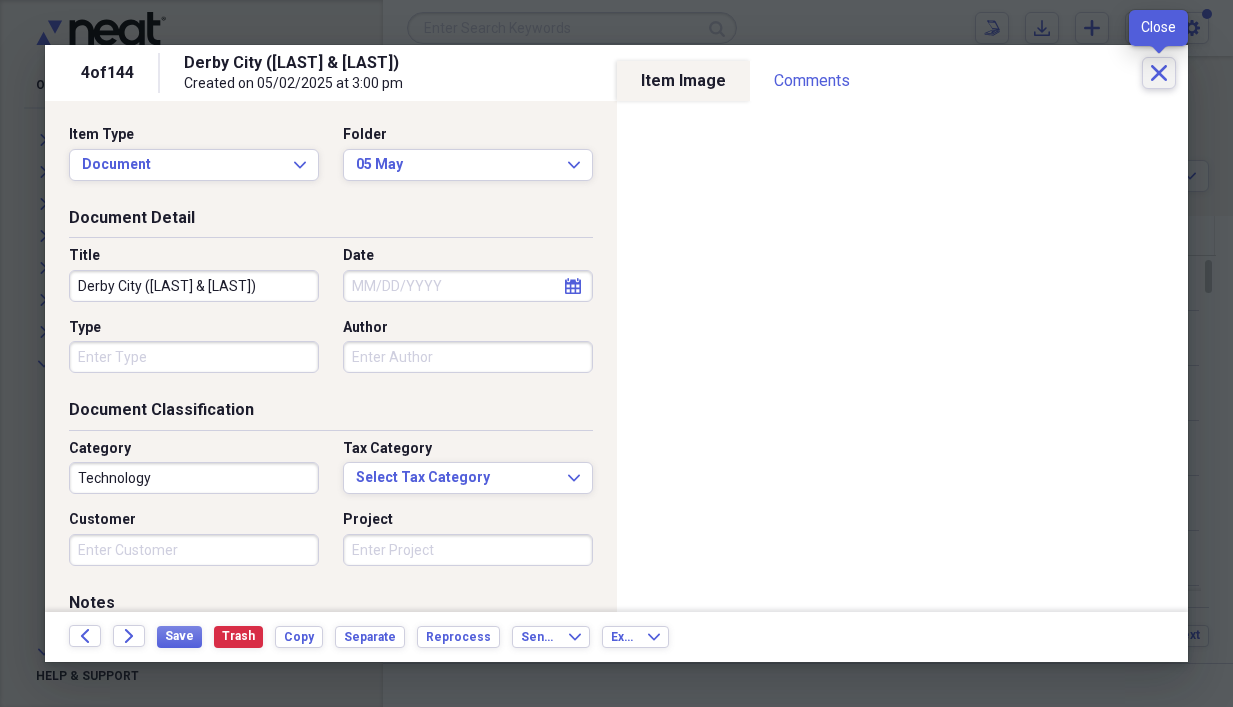 click on "Close" at bounding box center (1159, 73) 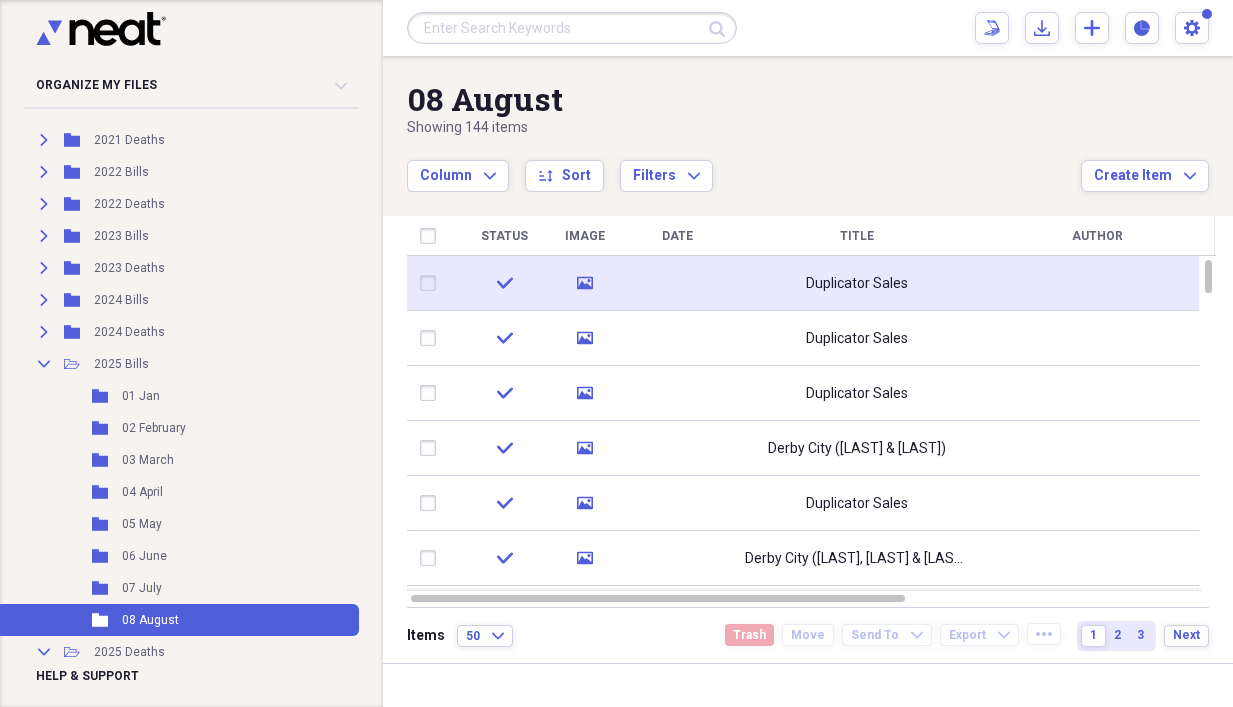 click on "Duplicator Sales" at bounding box center [857, 284] 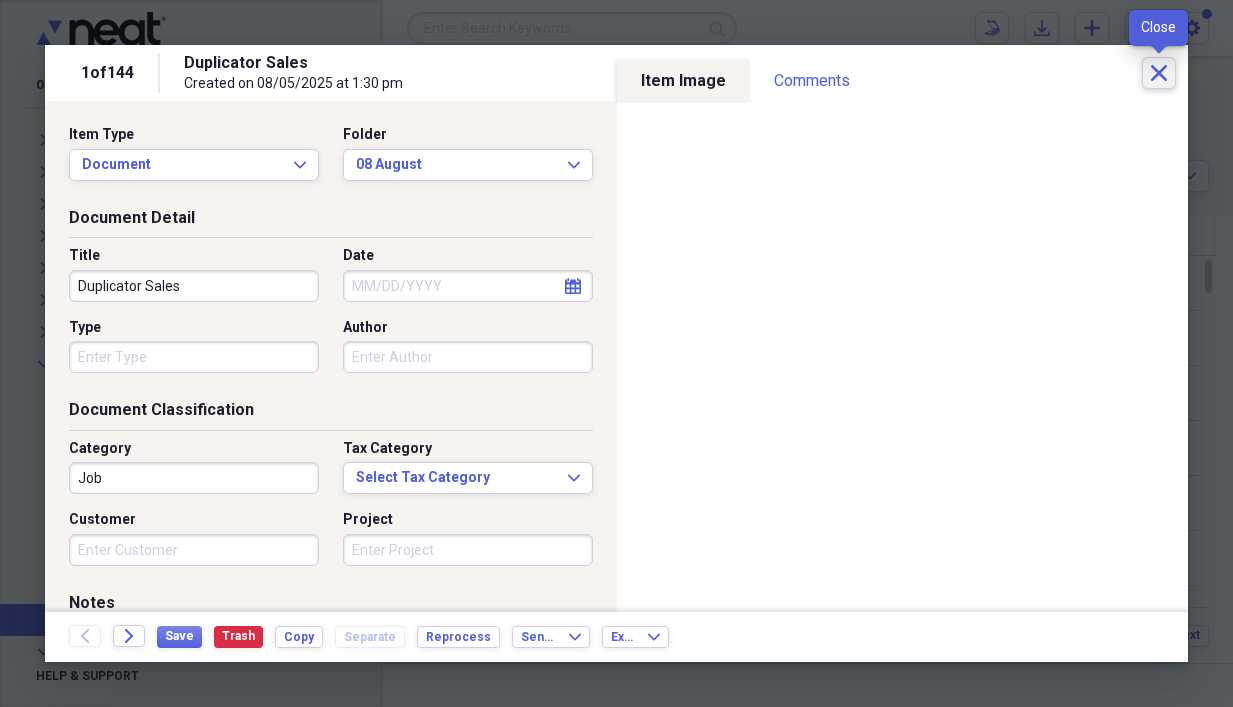 click on "Close" at bounding box center [1159, 73] 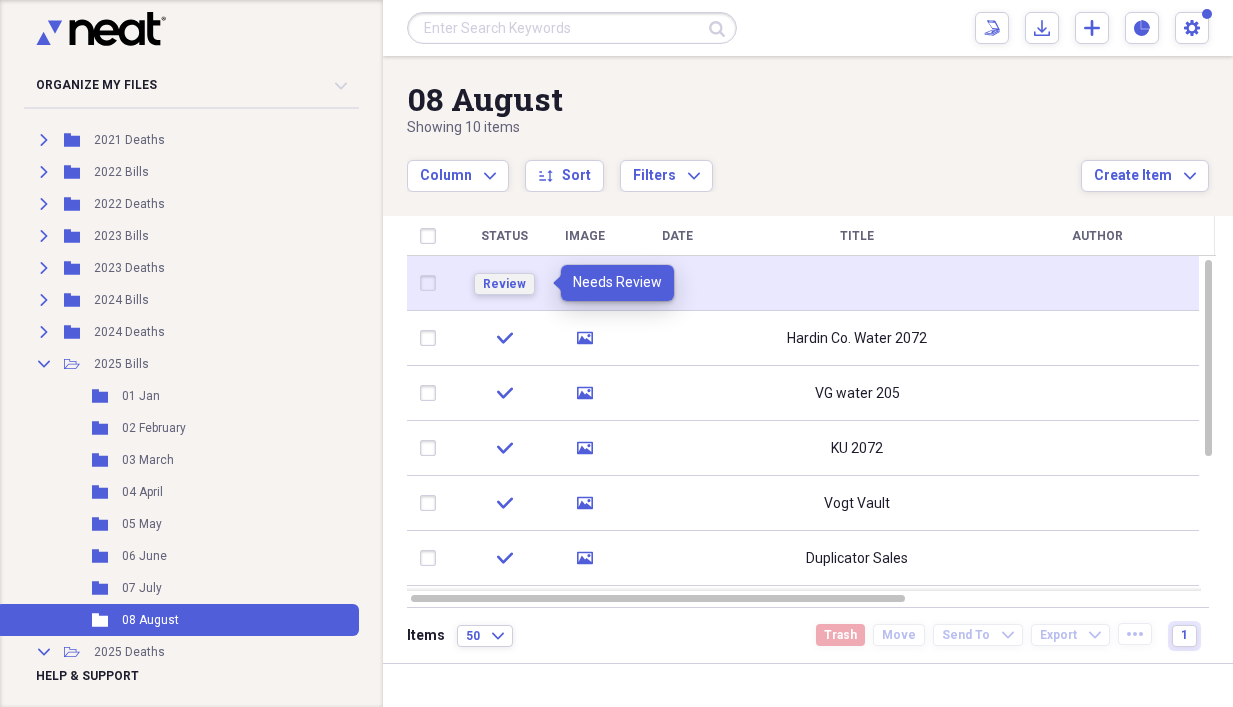 click on "Review" at bounding box center [504, 284] 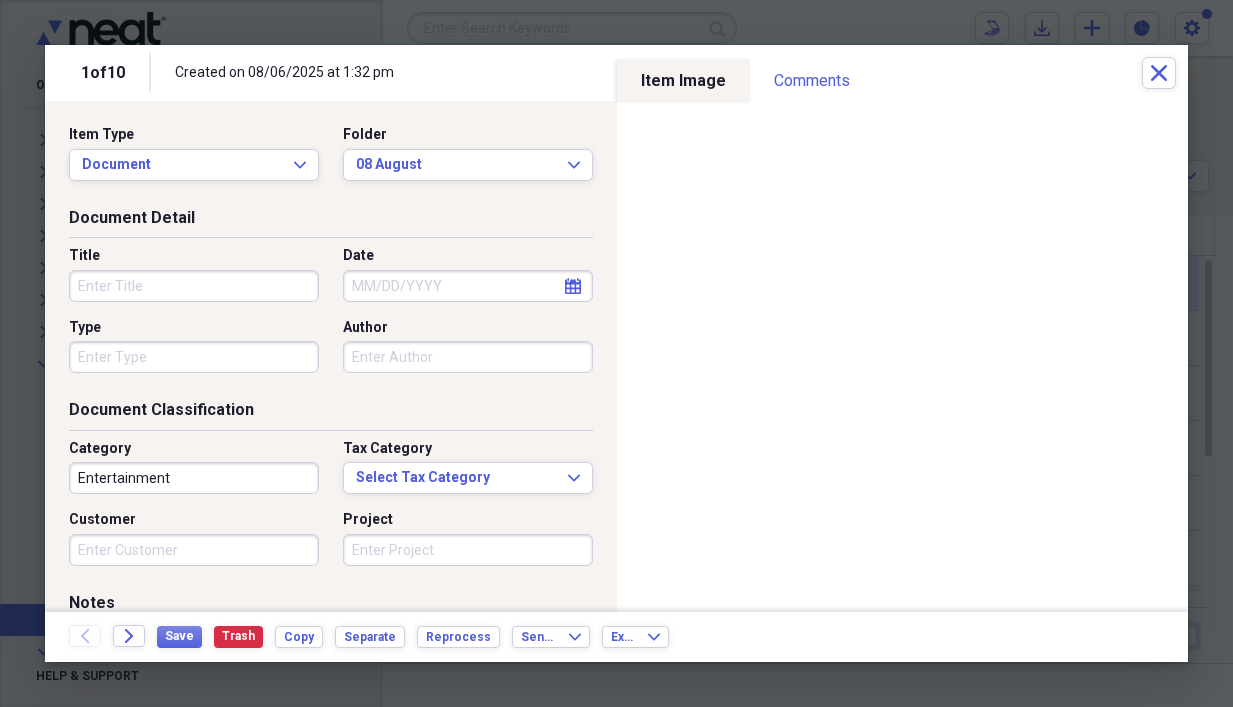 click on "Title" at bounding box center [194, 286] 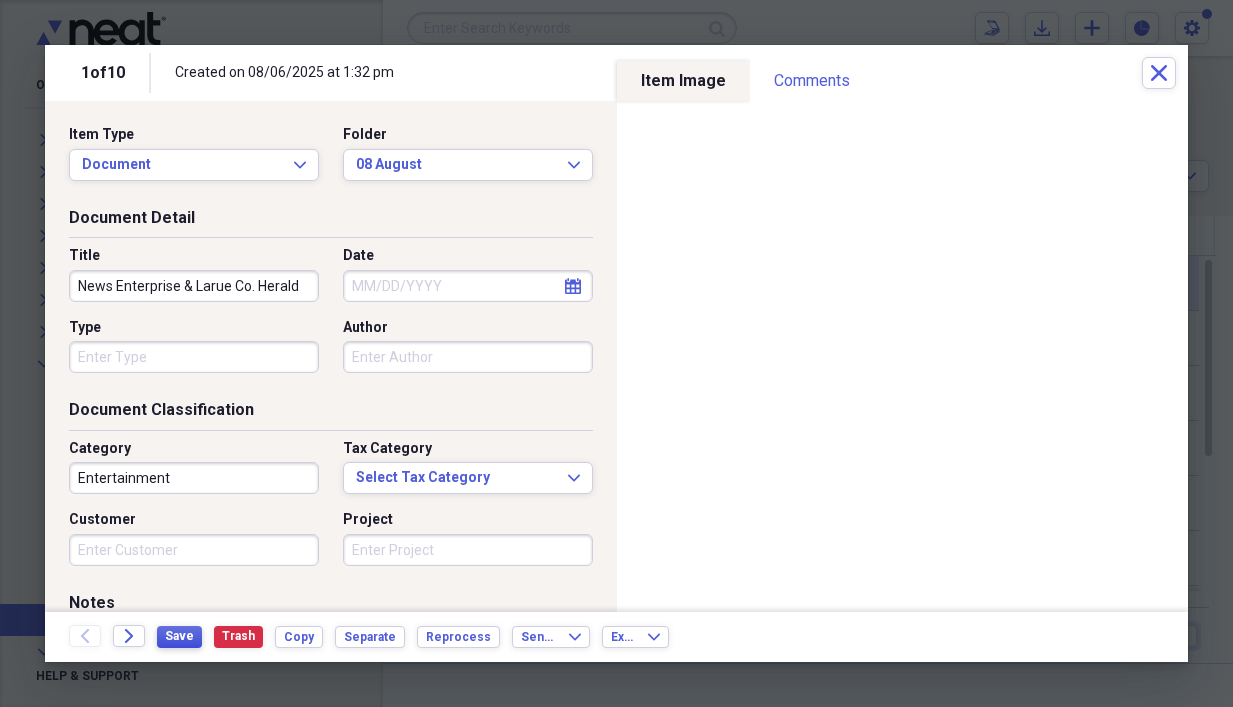 type on "News Enterprise & Larue Co. Herald" 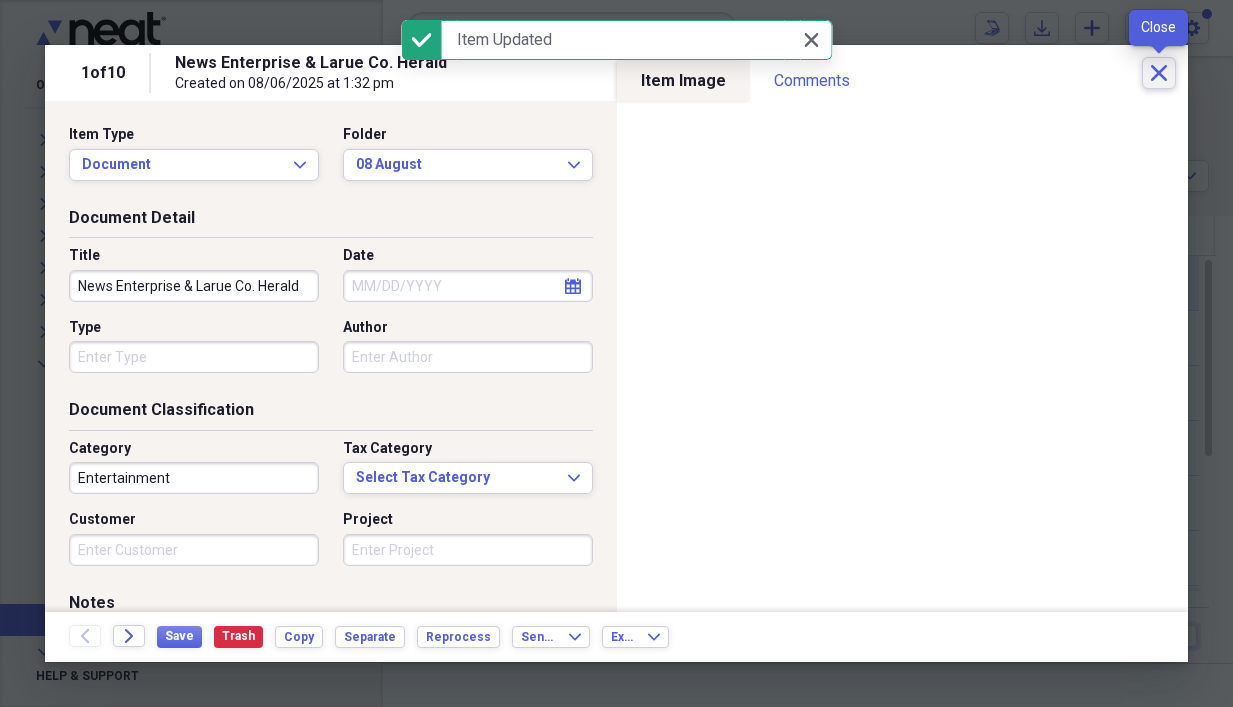 click on "Close" 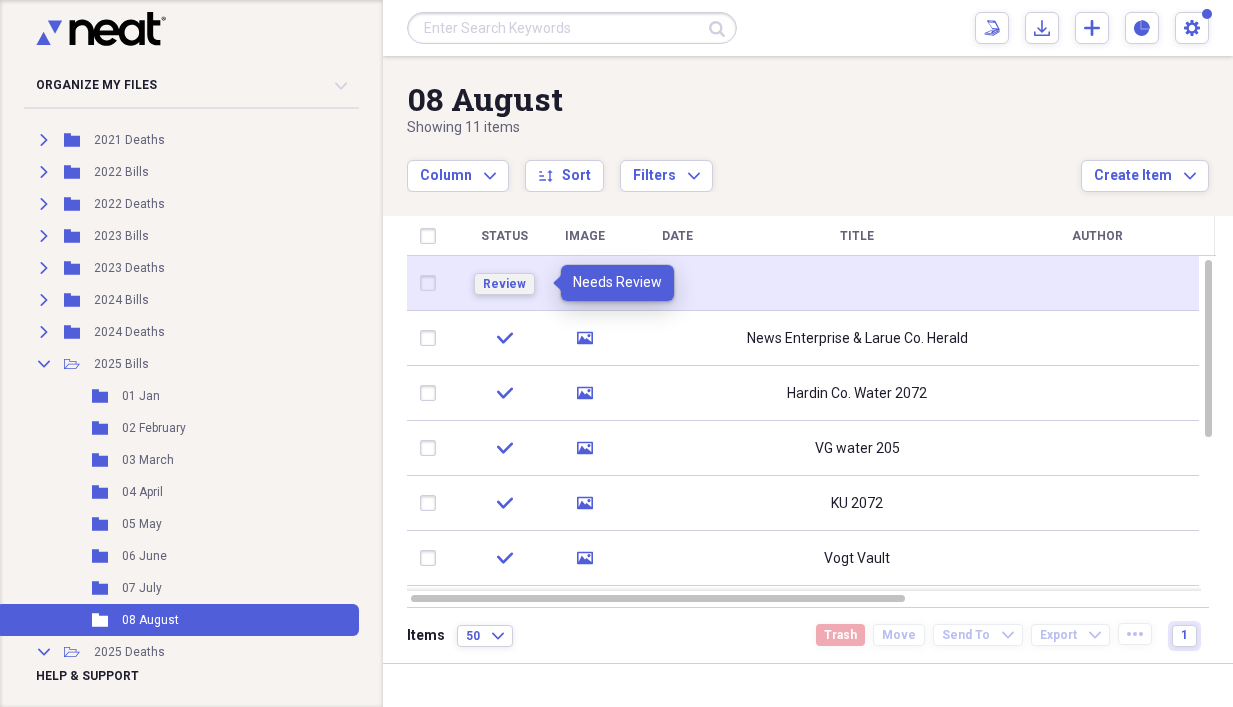 click on "Review" at bounding box center [504, 284] 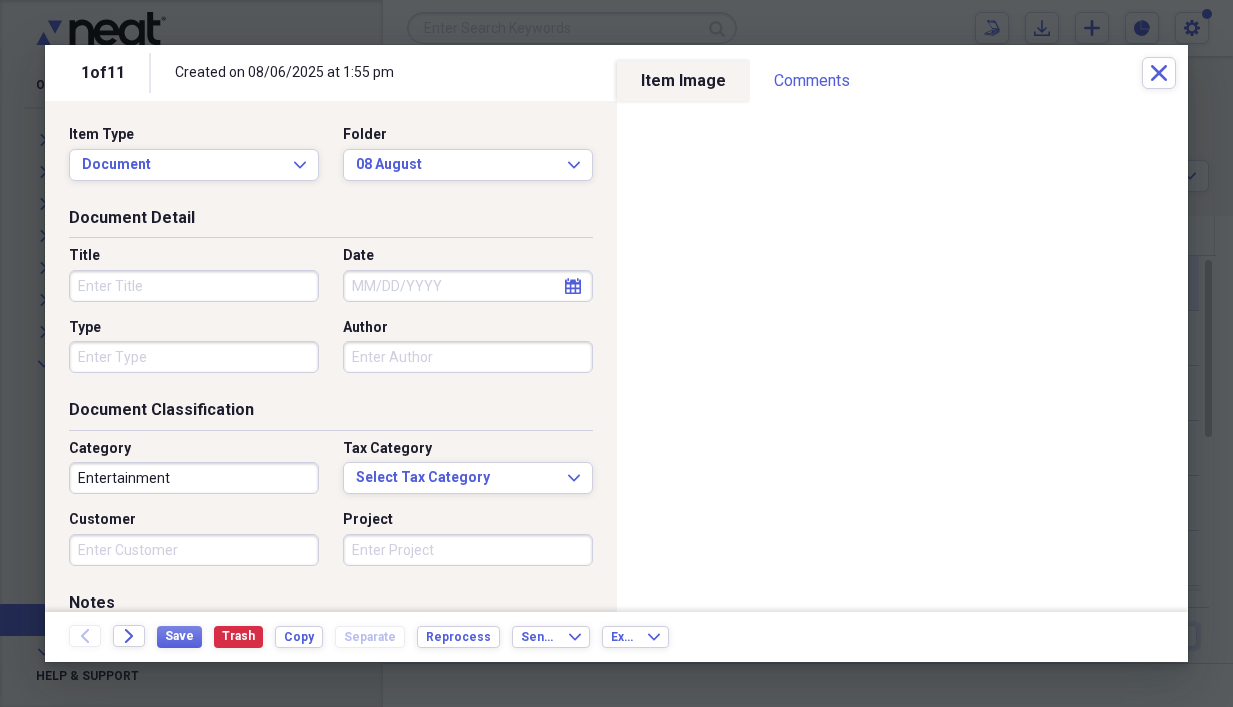 click on "Title" at bounding box center (194, 286) 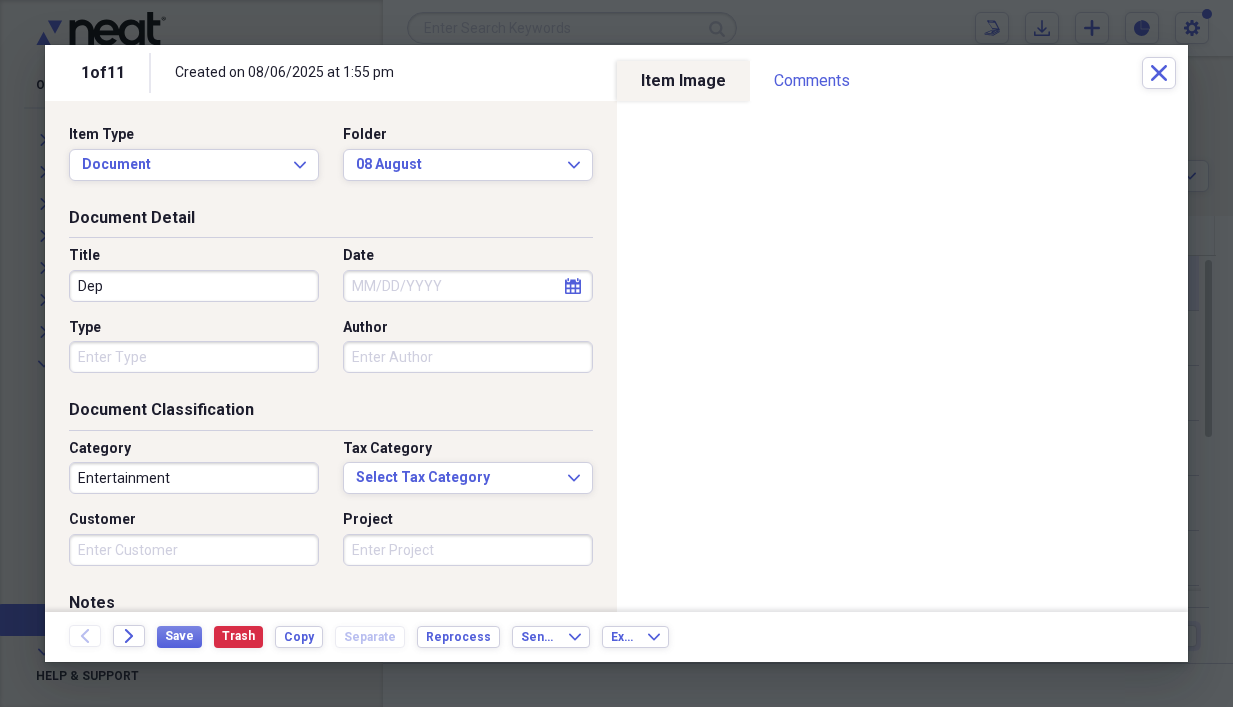 click on "Dep" at bounding box center [194, 286] 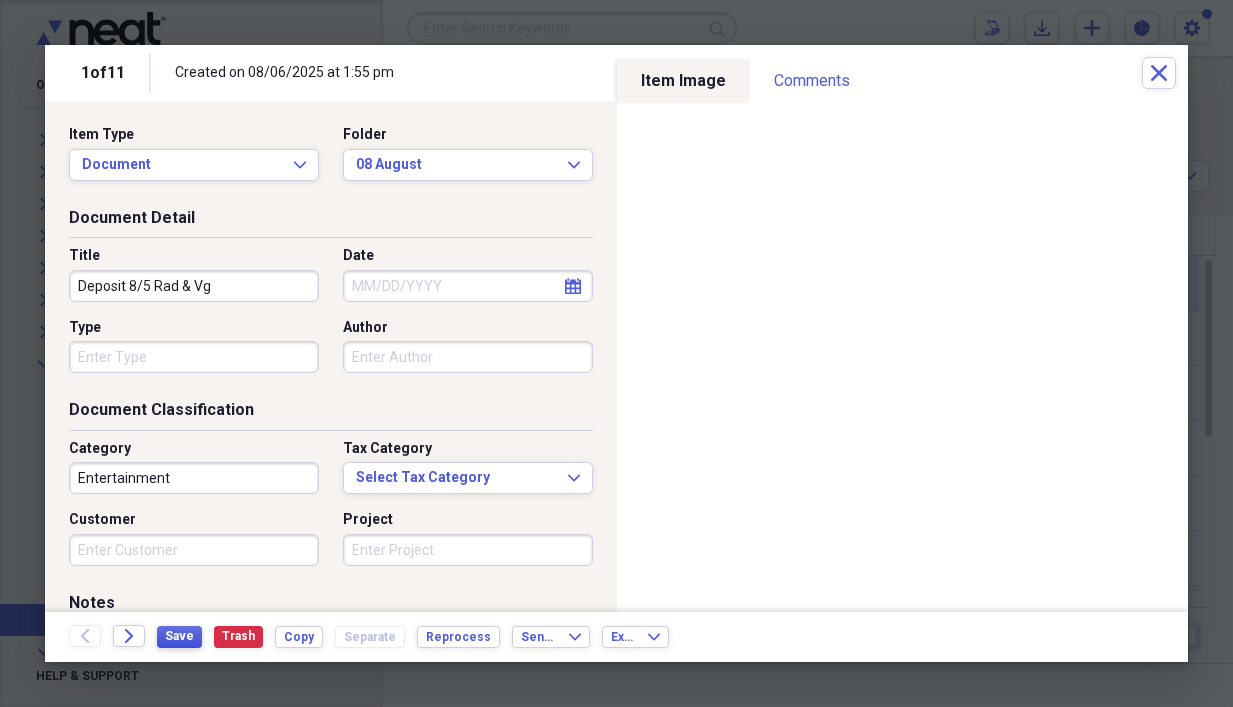 type on "Deposit 8/5 Rad & Vg" 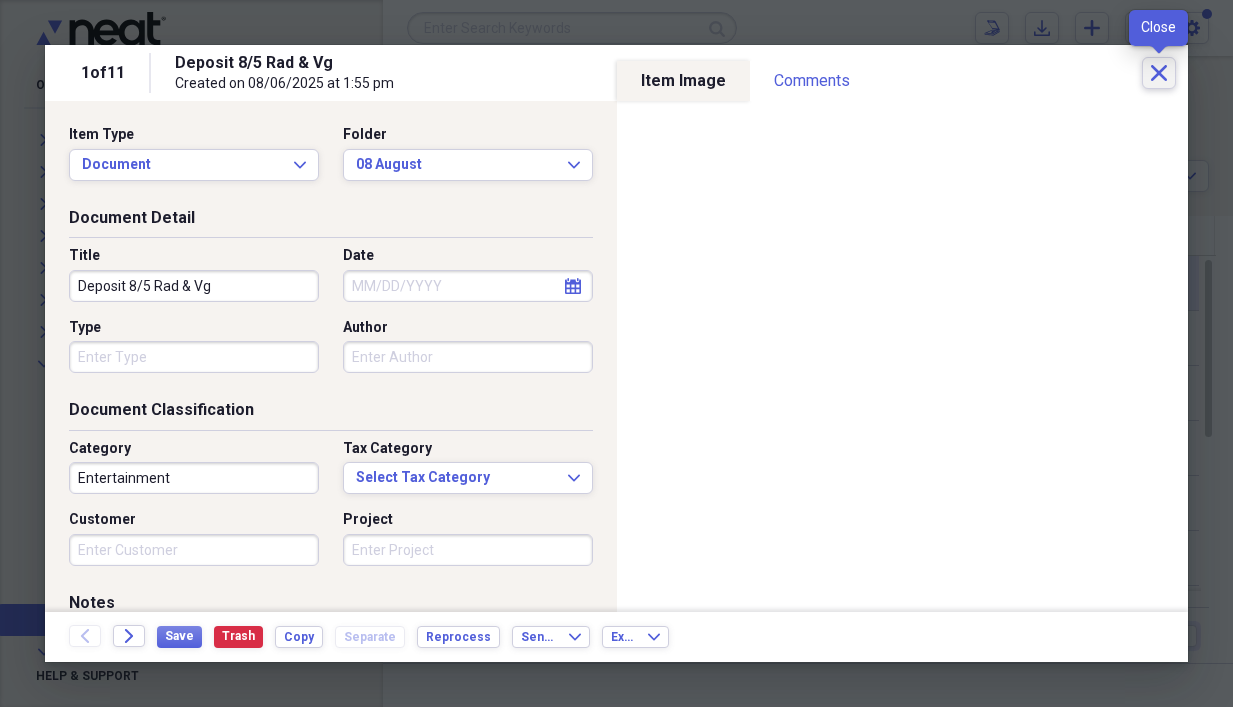 click on "Close" 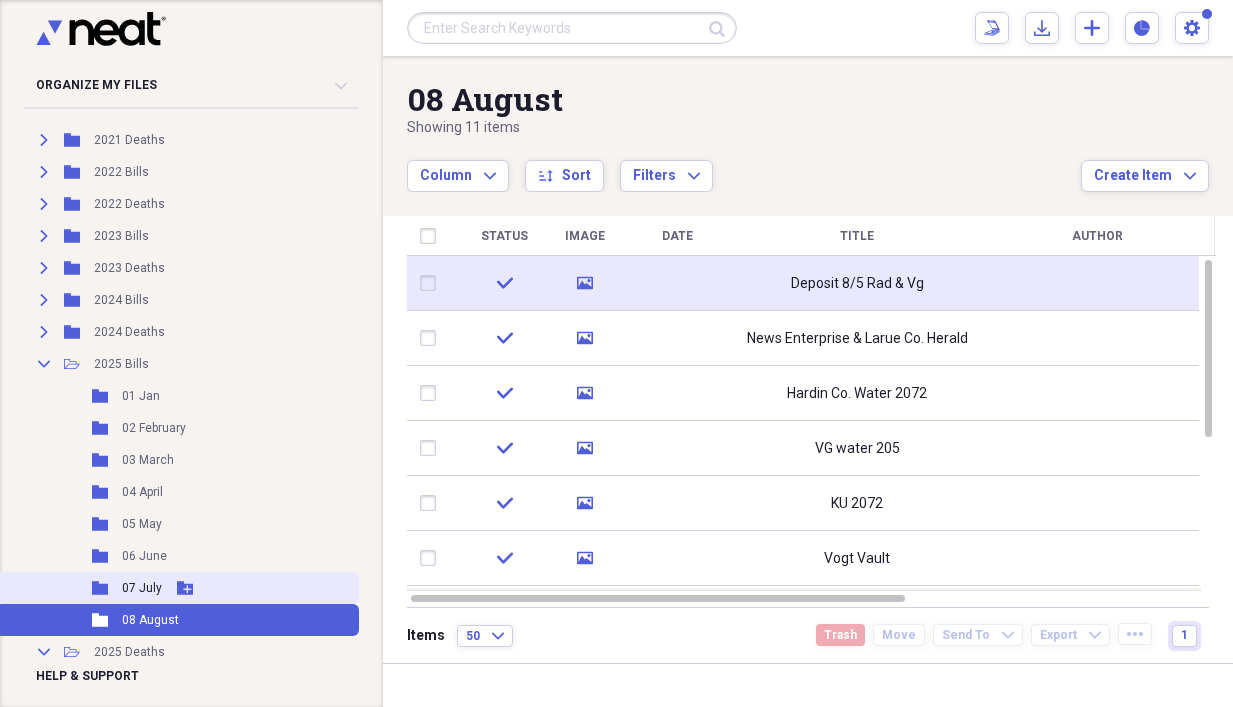 click on "07 July" at bounding box center (142, 588) 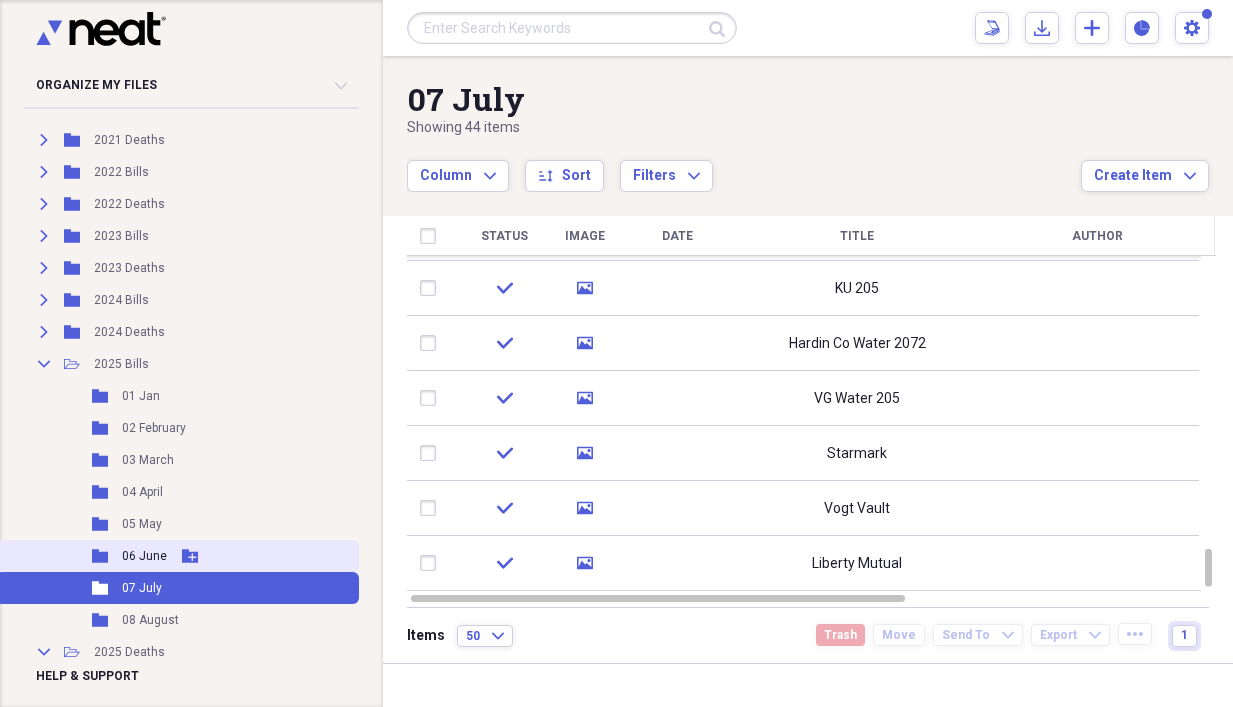 click on "06 June" at bounding box center (144, 556) 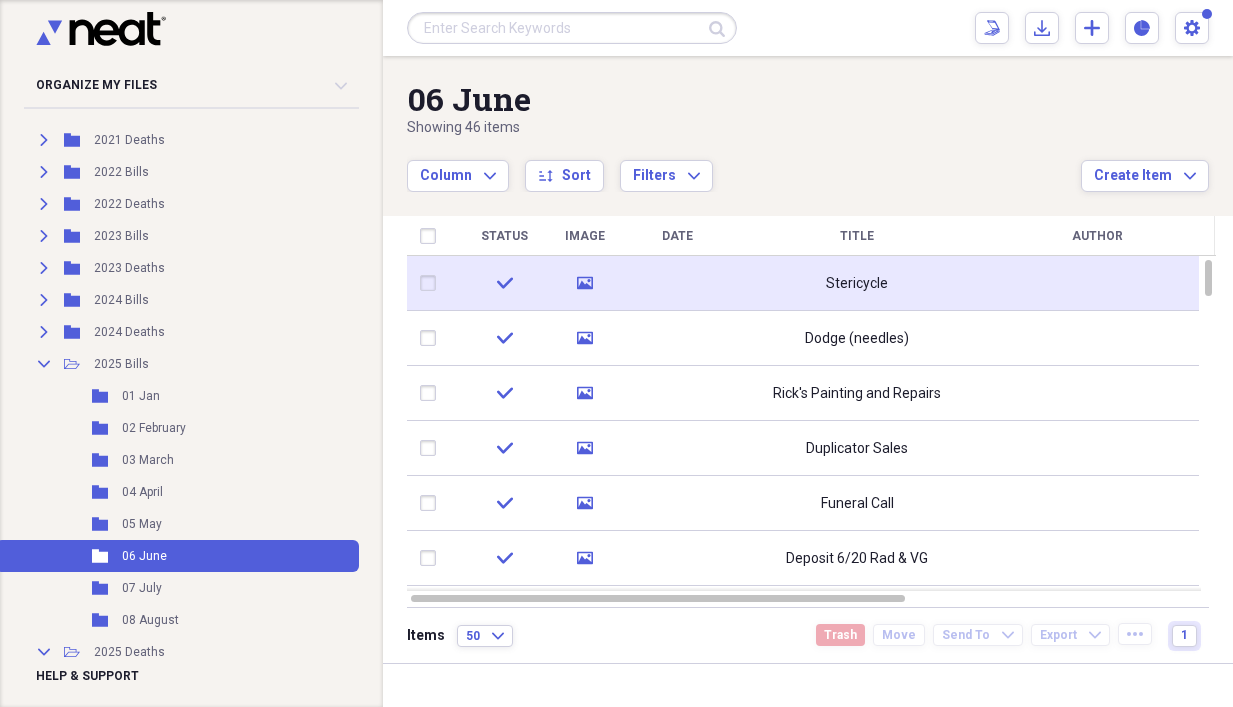 click on "Stericycle" at bounding box center (857, 284) 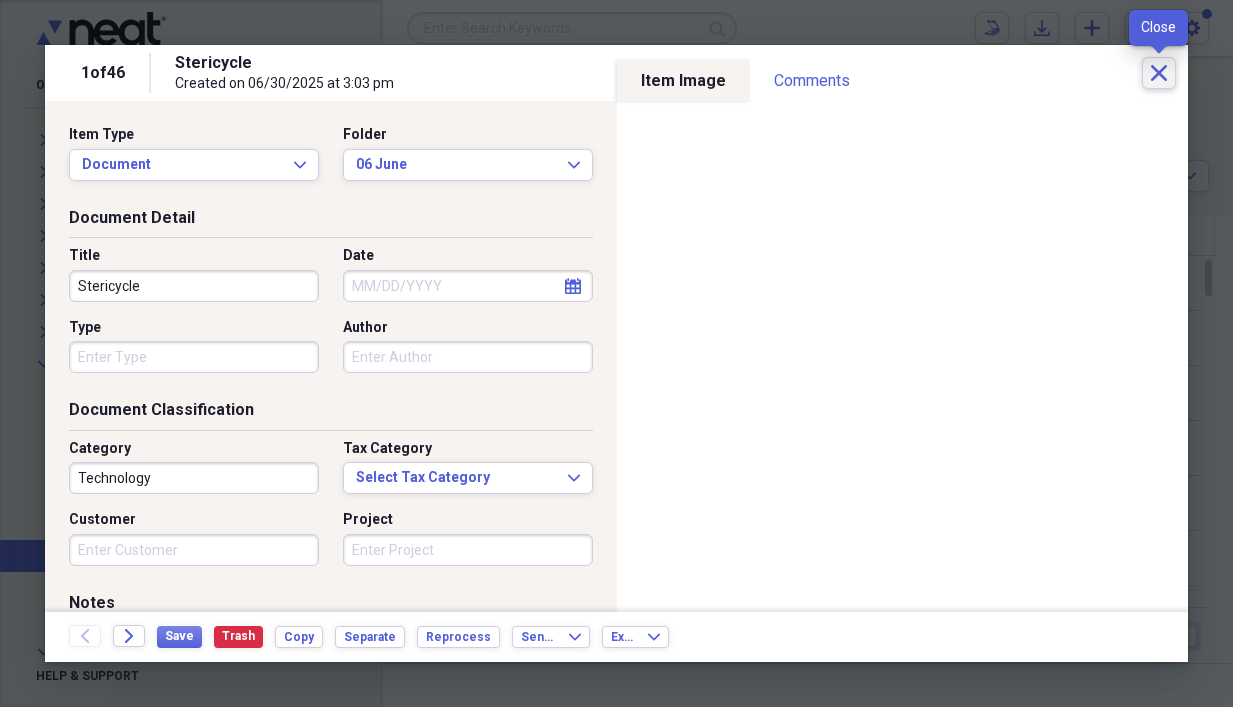 click on "Close" 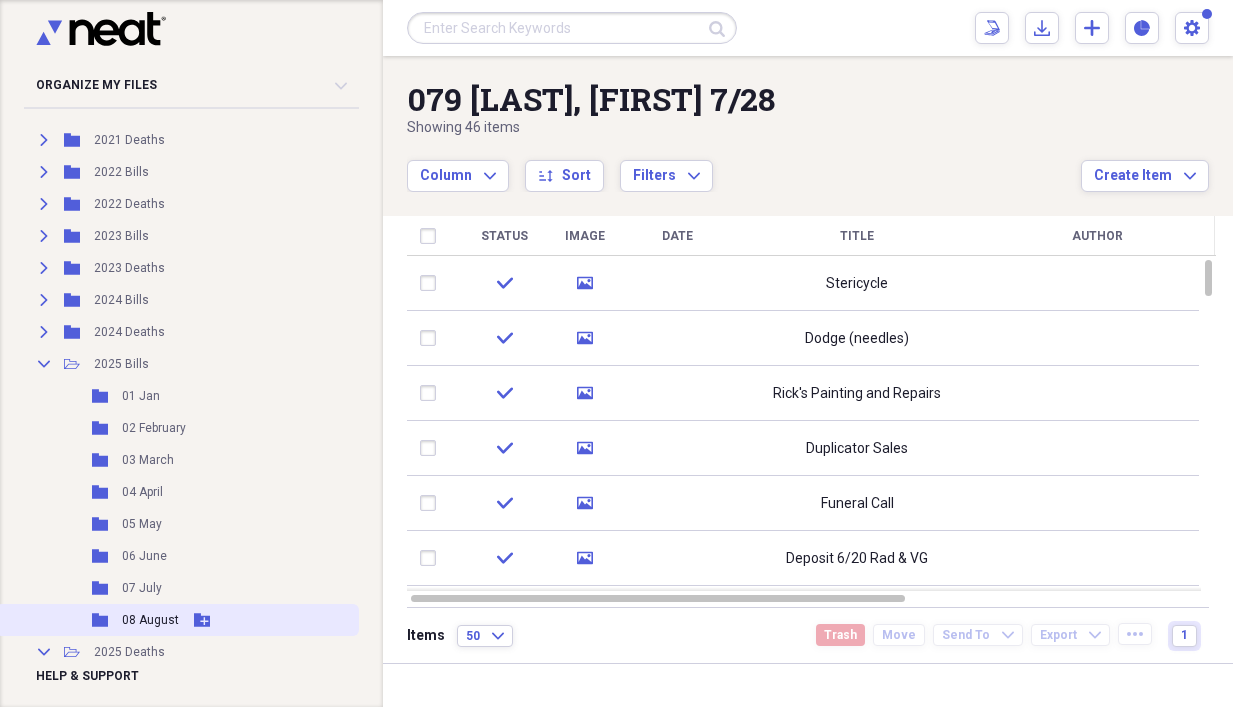 click on "08 August" at bounding box center [150, 620] 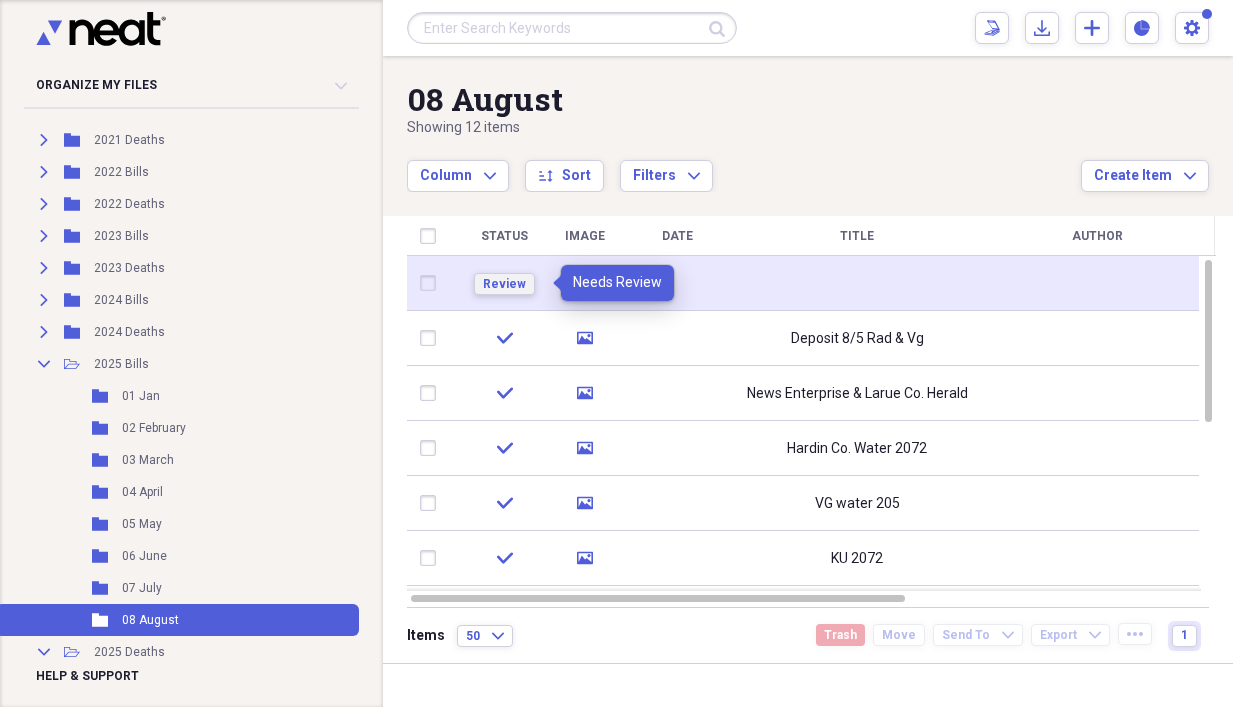 click on "Review" at bounding box center (504, 284) 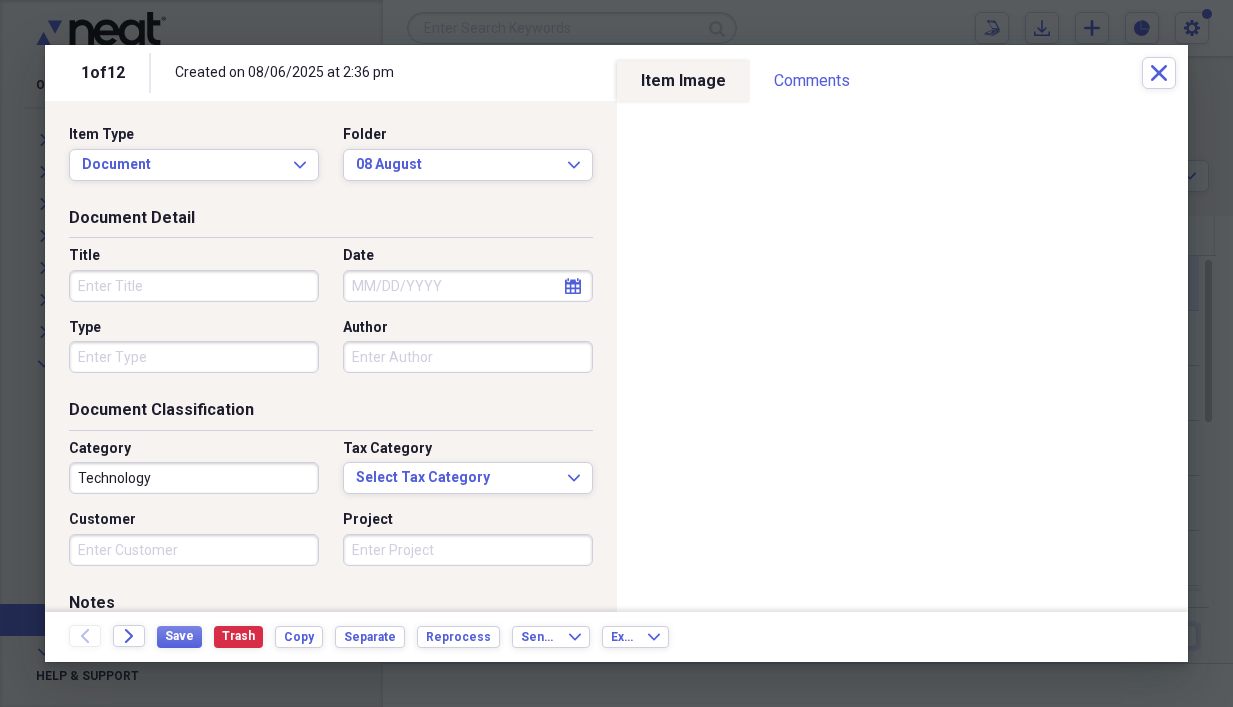click on "Title" at bounding box center [194, 286] 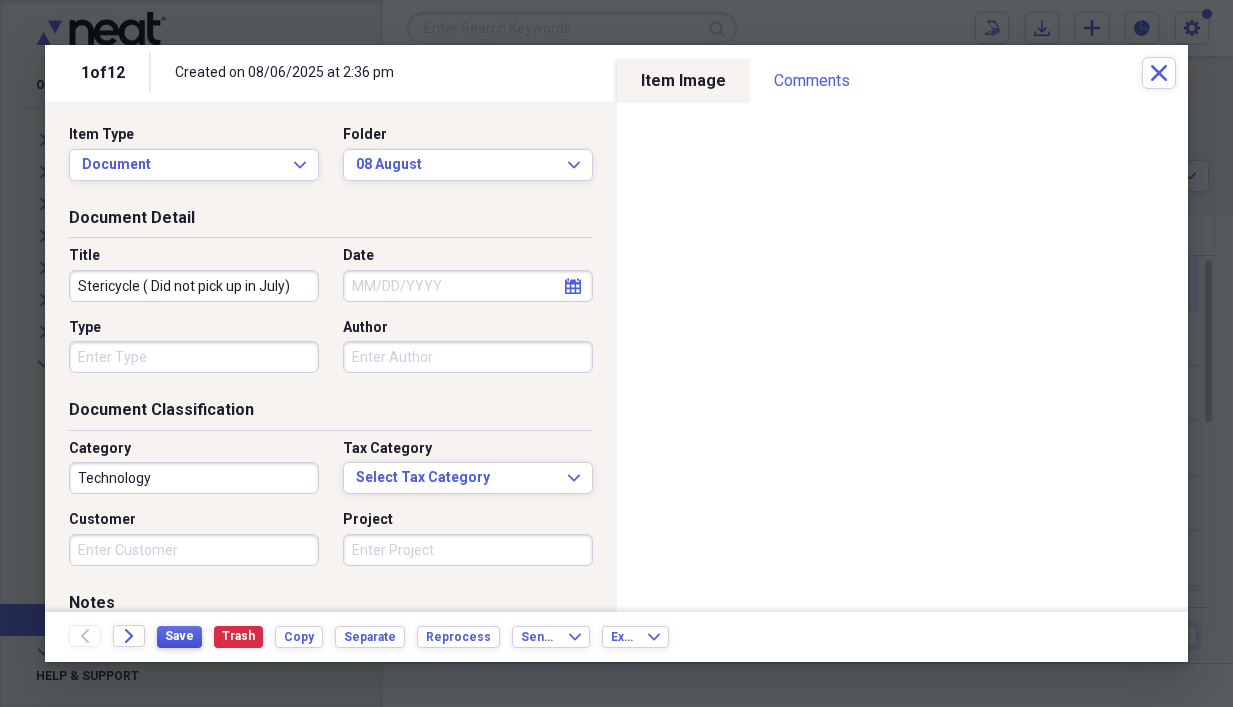 type on "Stericycle ( Did not pick up in July)" 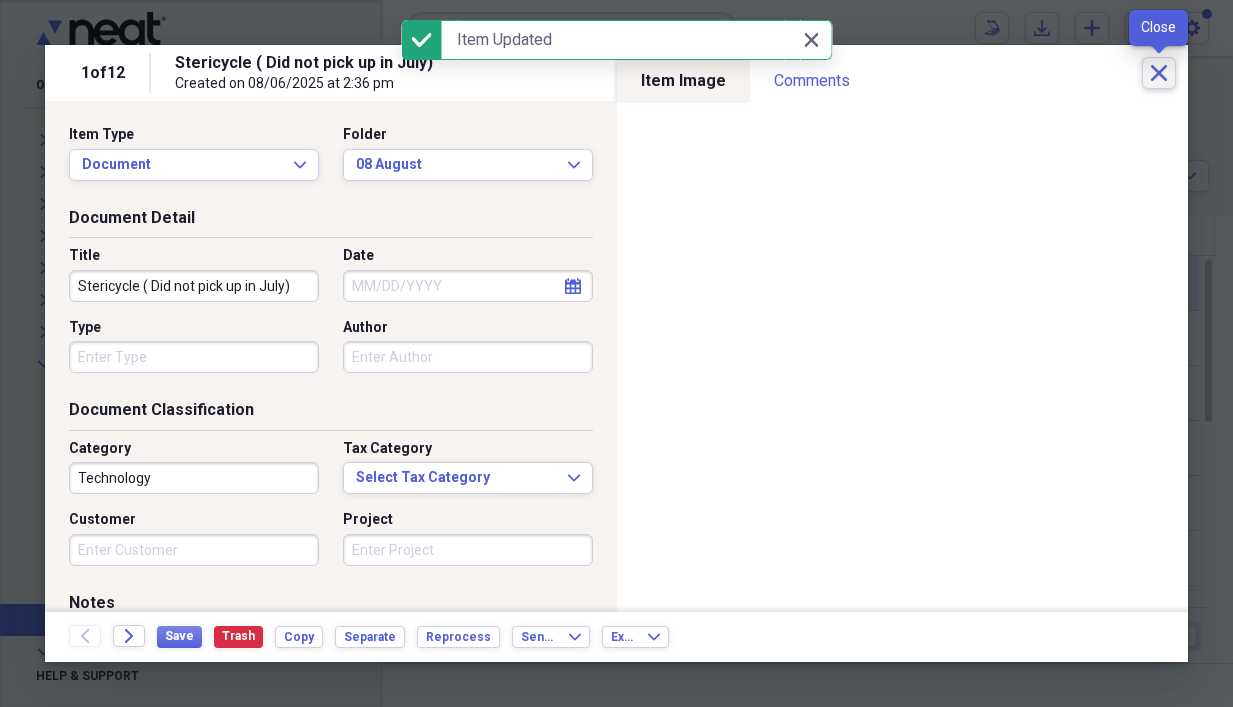click on "Close" 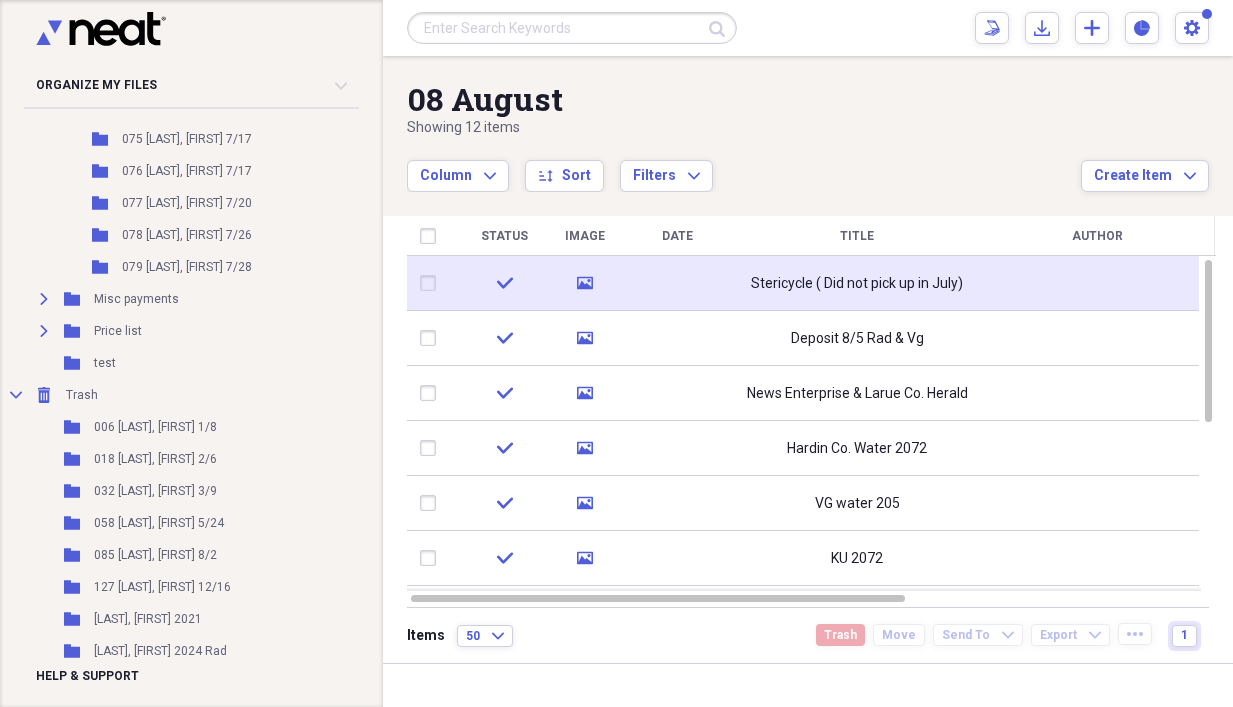scroll, scrollTop: 3528, scrollLeft: 0, axis: vertical 